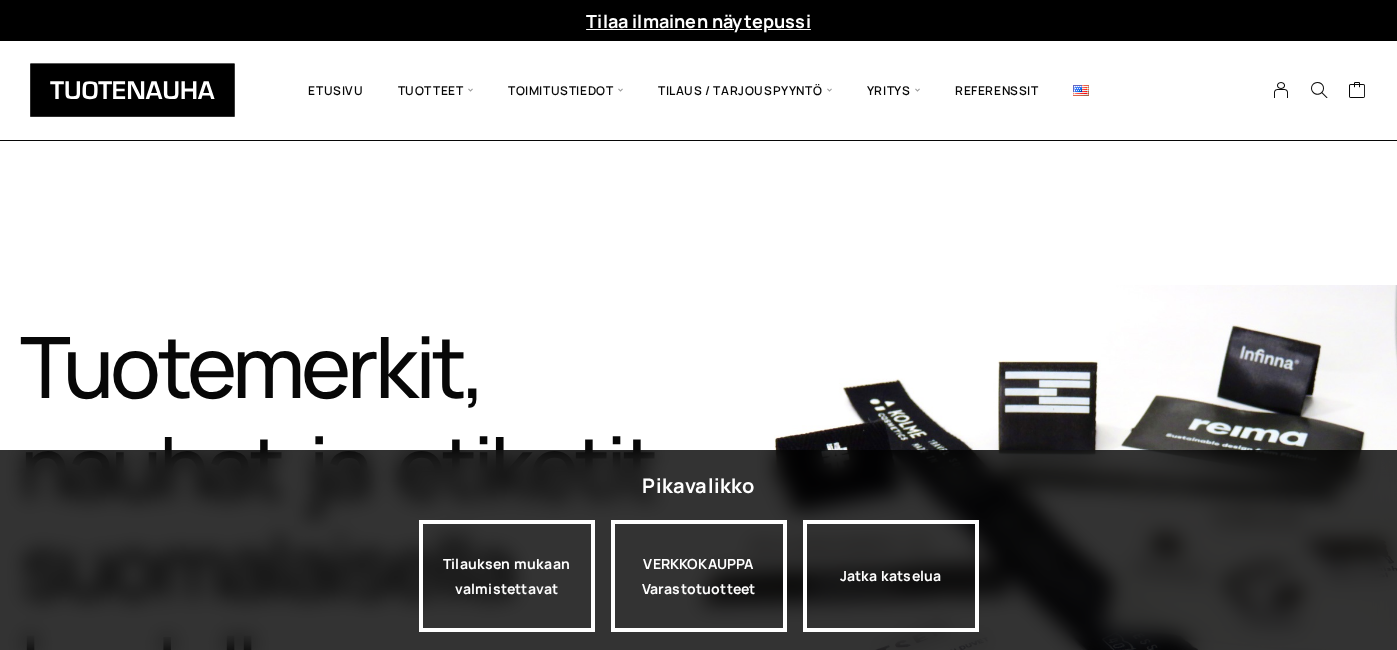 scroll, scrollTop: 0, scrollLeft: 0, axis: both 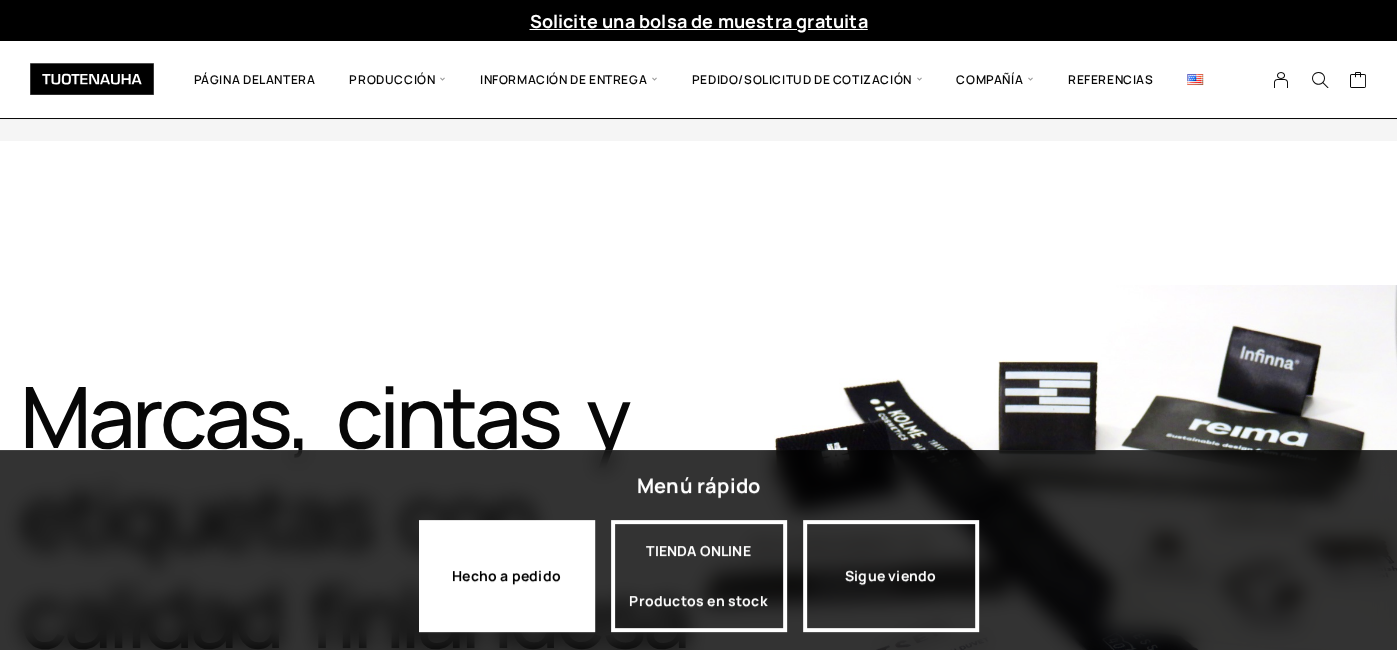click on "Hecho a pedido" at bounding box center (507, 576) 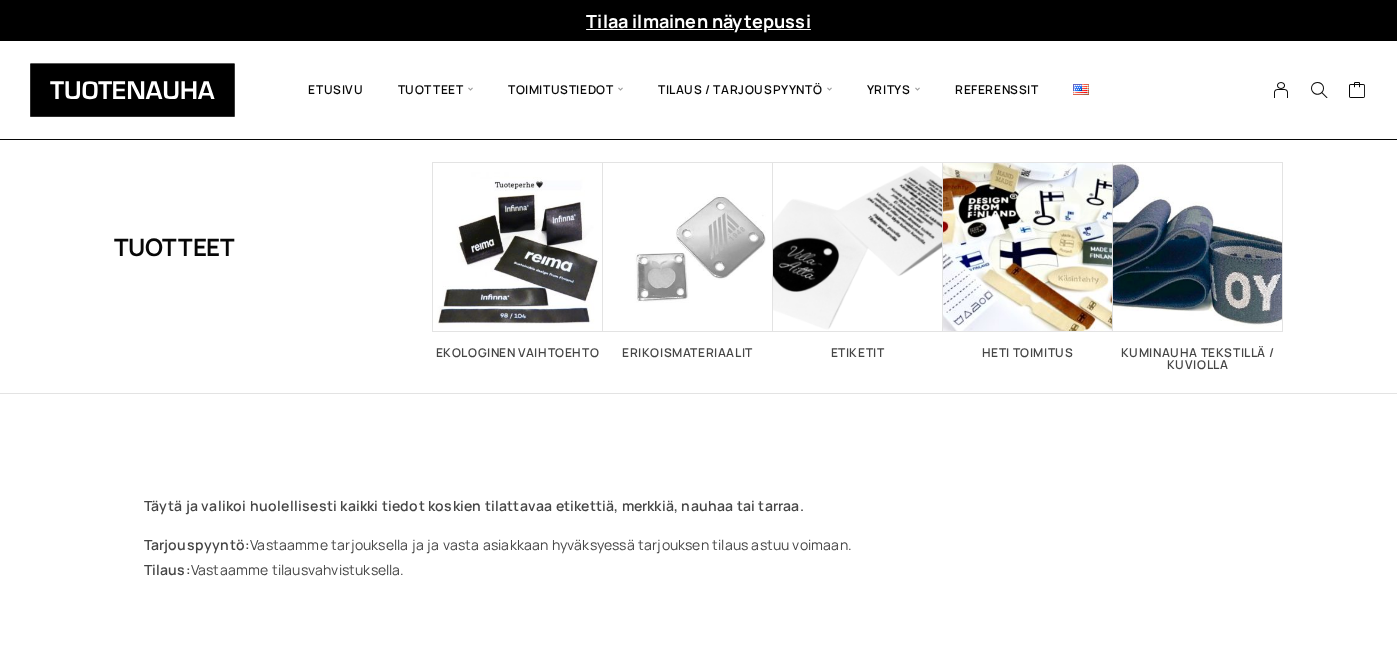 scroll, scrollTop: 0, scrollLeft: 0, axis: both 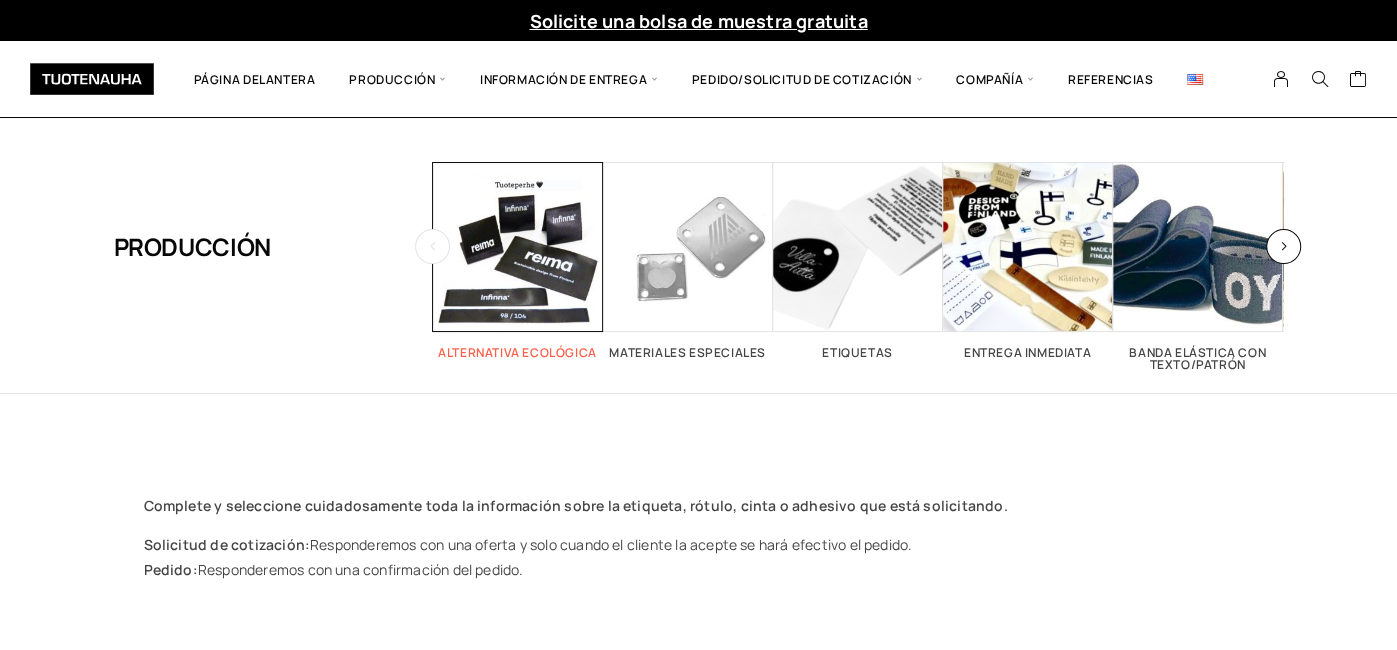 click at bounding box center (518, 247) 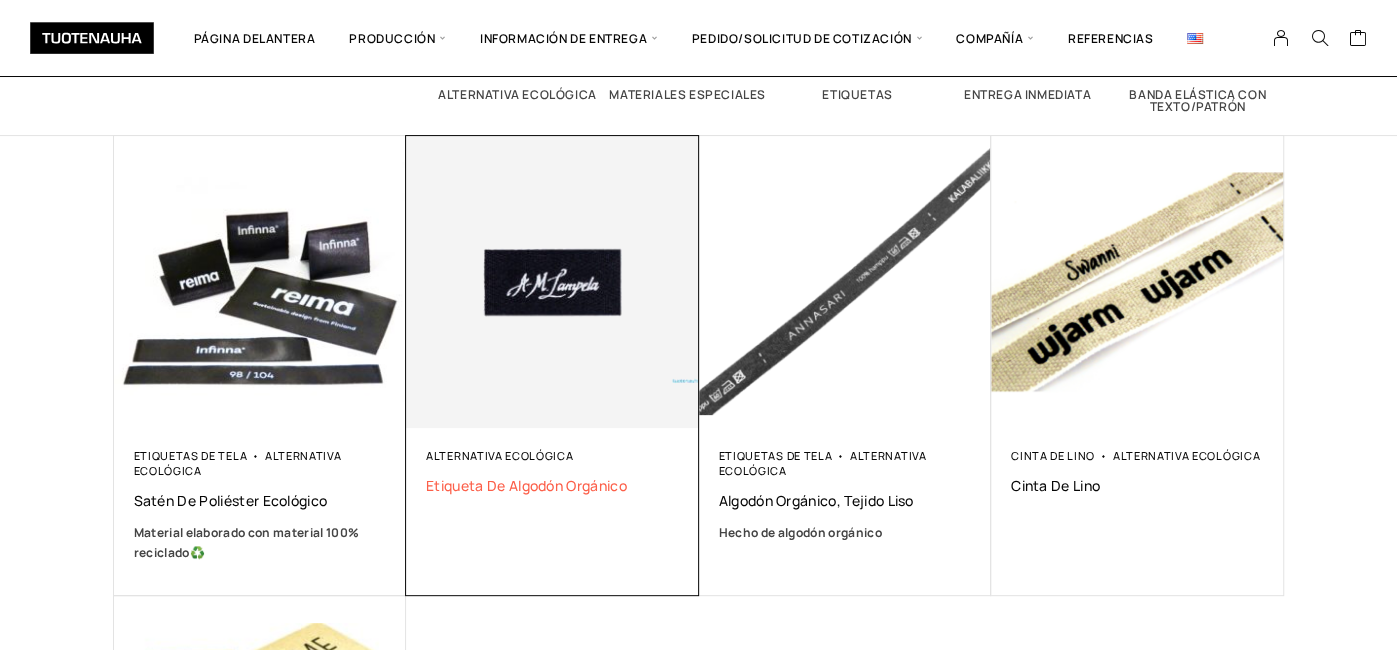 scroll, scrollTop: 369, scrollLeft: 0, axis: vertical 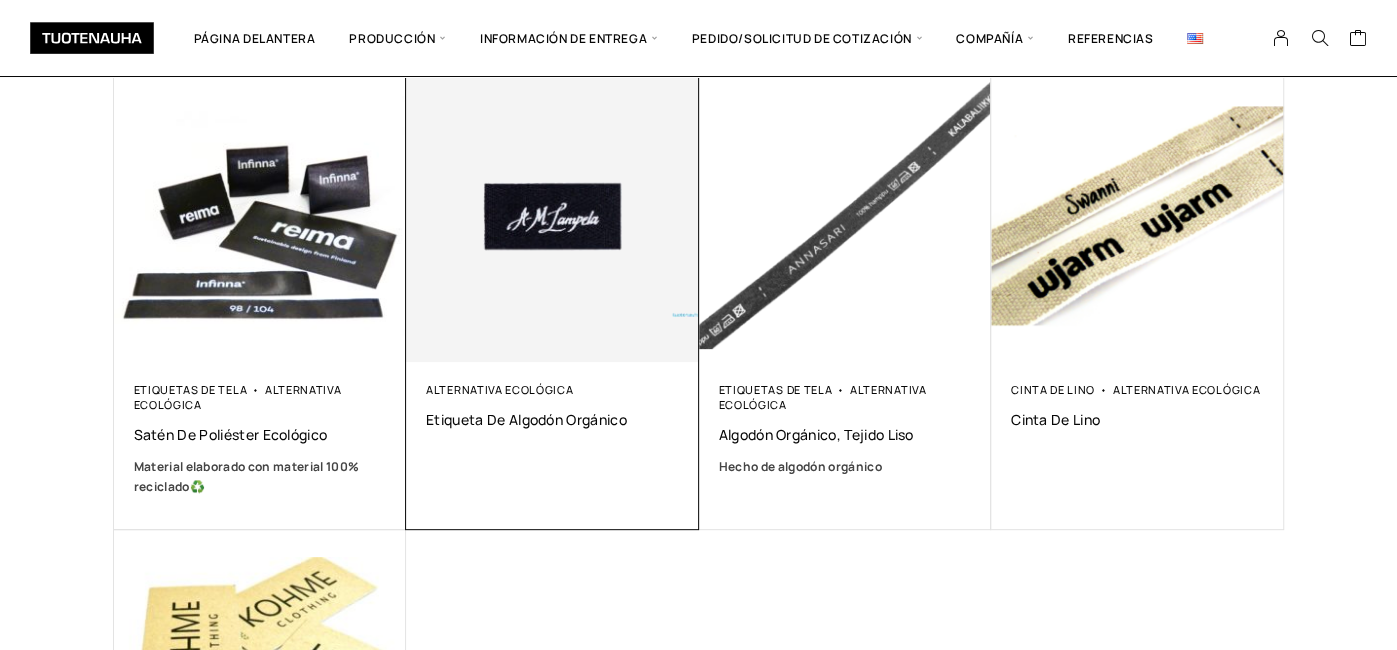 click on "Alternativa ecológica
Etiqueta de algodón orgánico
0,00   €" at bounding box center [552, 446] 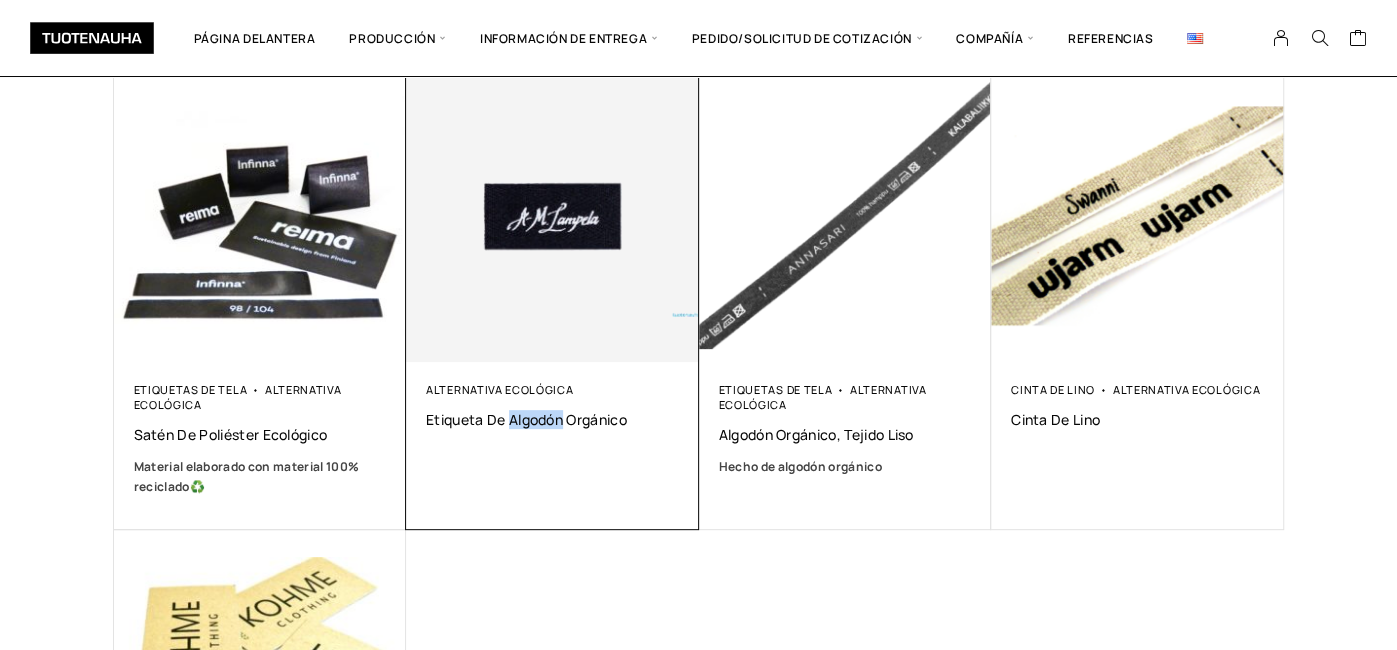 click on "Alternativa ecológica
Etiqueta de algodón orgánico
0,00   €" at bounding box center (552, 446) 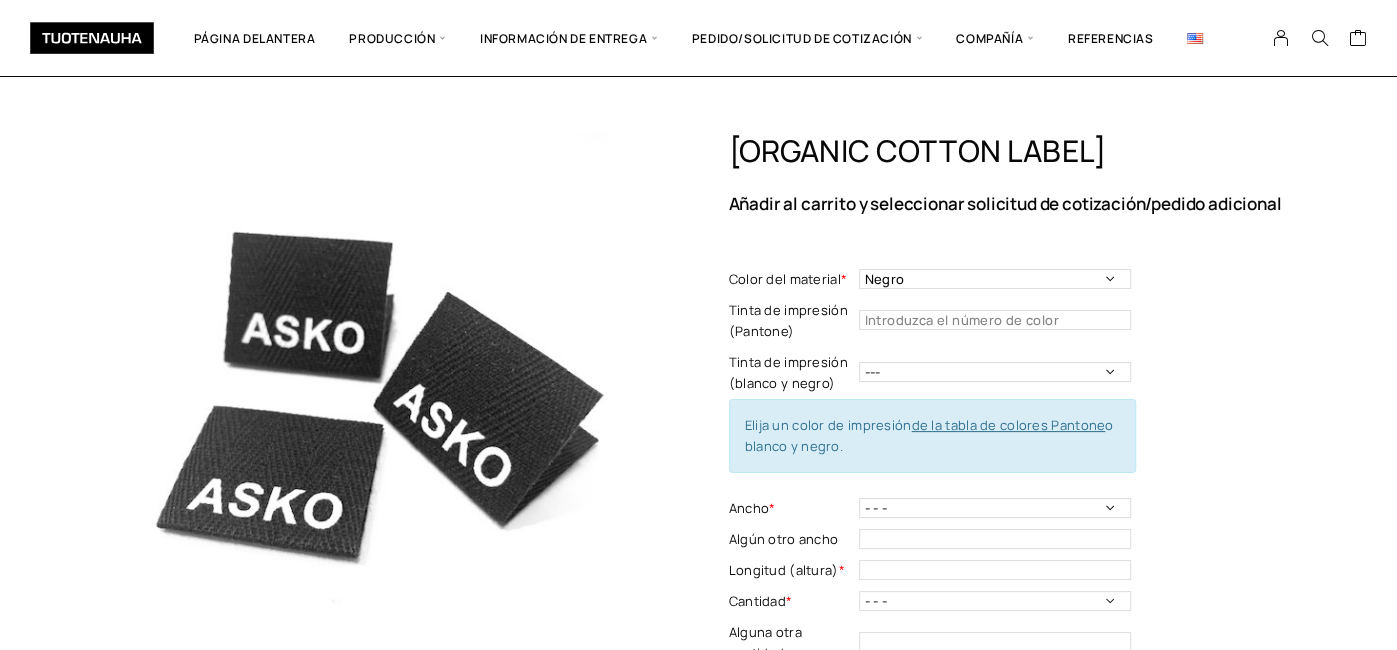 scroll, scrollTop: 42, scrollLeft: 0, axis: vertical 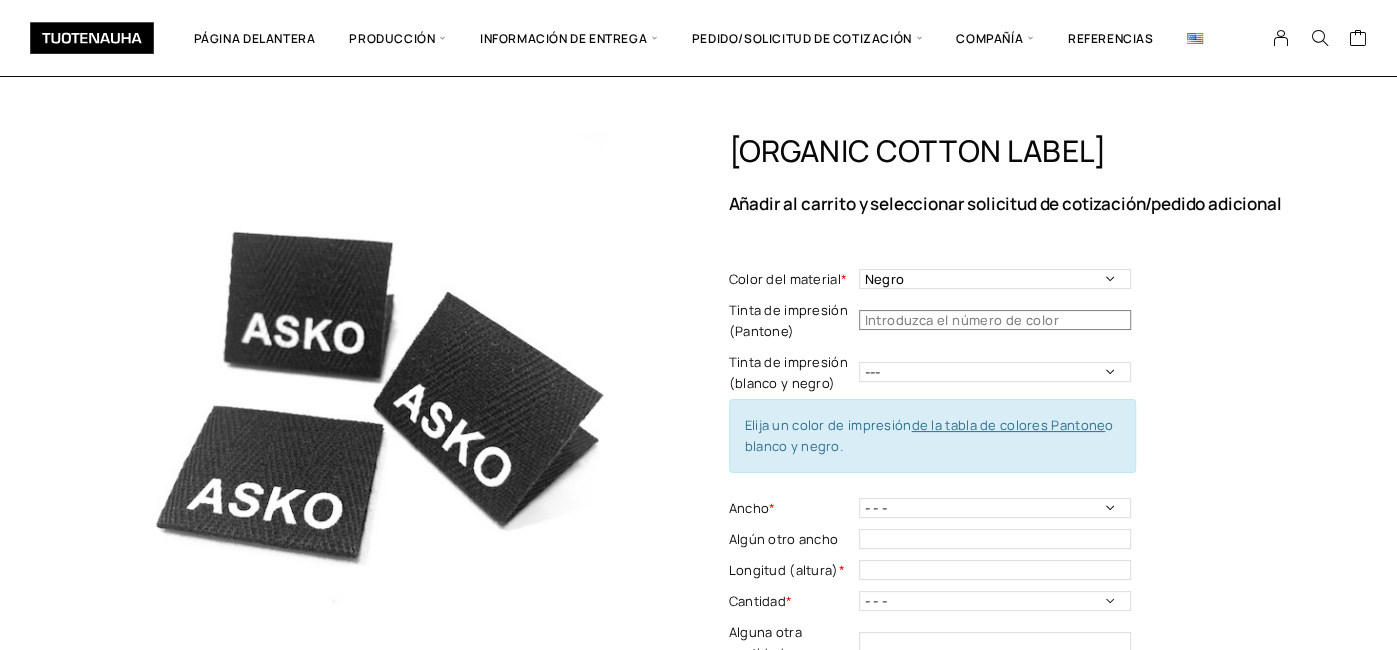 click at bounding box center [995, 320] 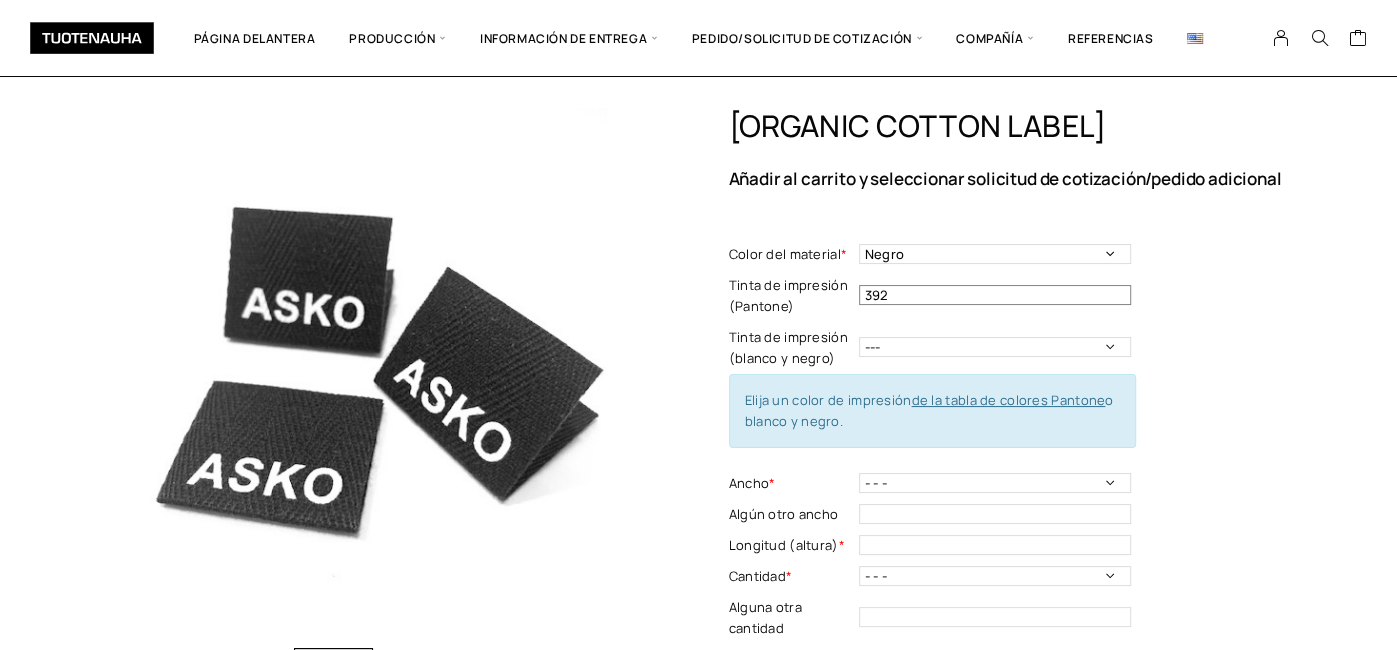 type on "392" 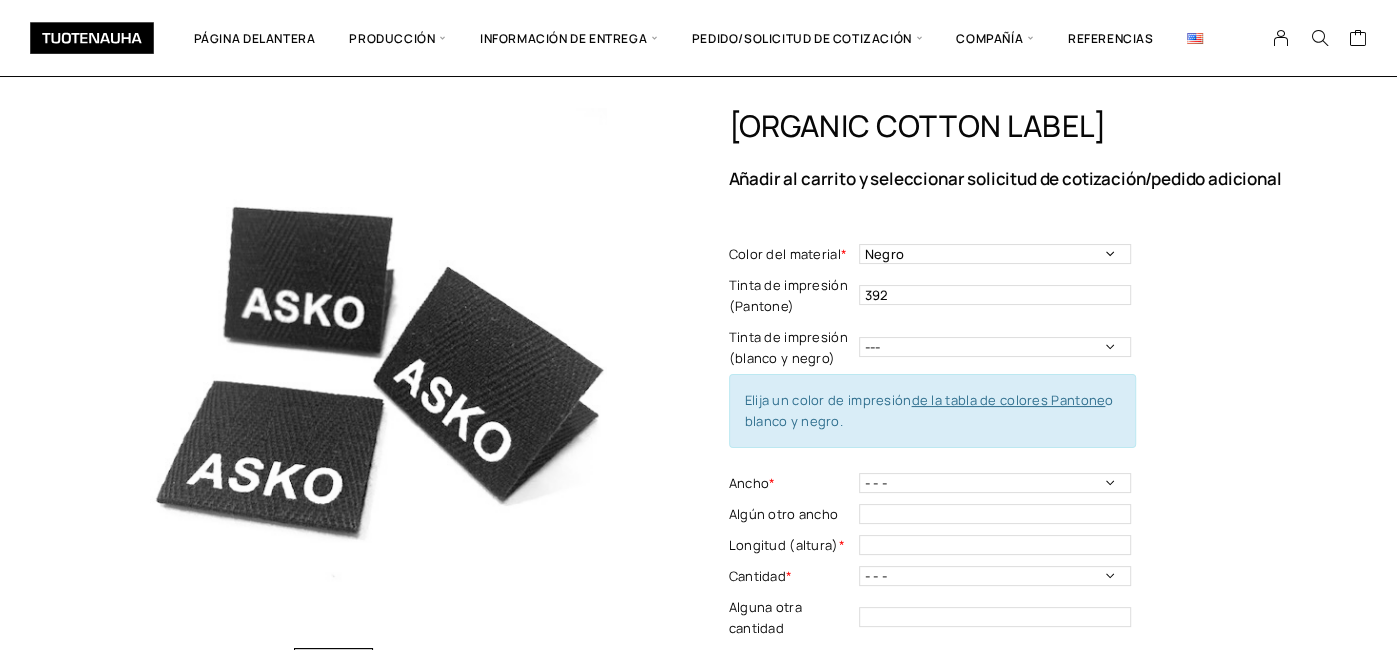 click on "Etiqueta de algodón orgánico Añadir al carrito y seleccionar solicitud de cotización/pedido adicional
Color del material  * Negro Blanco Blanquecino Gris claro Color del material - Información obligatoria Tinta de impresión (Pantone) 392 Tinta de impresión - Información necesaria Tinta de impresión (blanco y negro) --- Negro Blanco Elija un color de impresión  de la tabla de colores Pantone    o blanco y negro. Ancho  * - - - 10 mm: gris, blanquecino 15 mm: gris, blanquecino 20 mm: negro, blanquecino 25 mm: gris, negro, blanco, blanquecino 30 mm: gris, negro, blanco, blanquecino 35 mm: negro, blanquecino 40 mm: negro, blanquecino 50 mm: blanco roto Ancho - Información obligatoria Algún otro ancho This field can't be Empty Longitud (altura)  * Cantidad    * - - - 250 piezas 500 piezas 1000 piezas 1500 piezas 2000 piezas 2500 piezas 3000 piezas * Cortar" at bounding box center (698, 877) 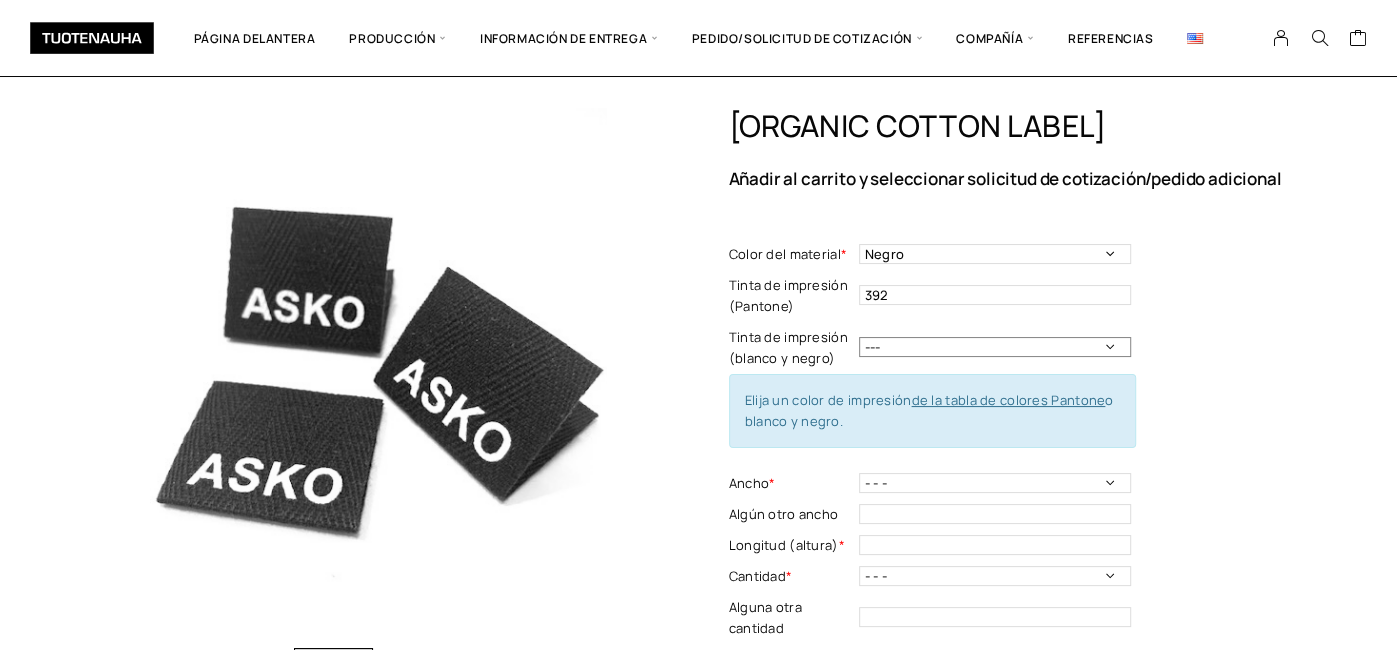 click on "--- Negro Blanco" at bounding box center [995, 347] 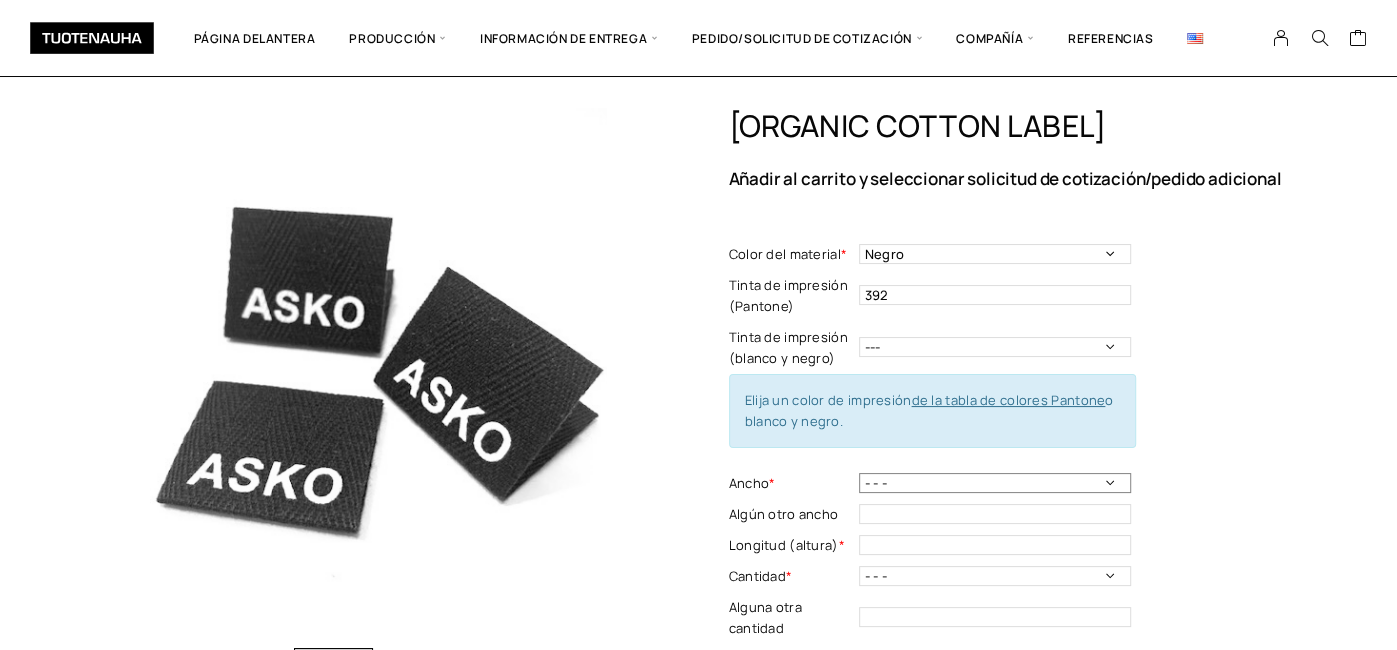 click on "- - - 10 mm: gris, blanquecino 15 mm: gris, blanquecino 20 mm: negro, blanquecino 25 mm: gris, negro, blanco, blanquecino 30 mm: gris, negro, blanco, blanquecino 35 mm: negro, blanquecino 40 mm: negro, blanquecino 50 mm: blanco roto" at bounding box center (995, 483) 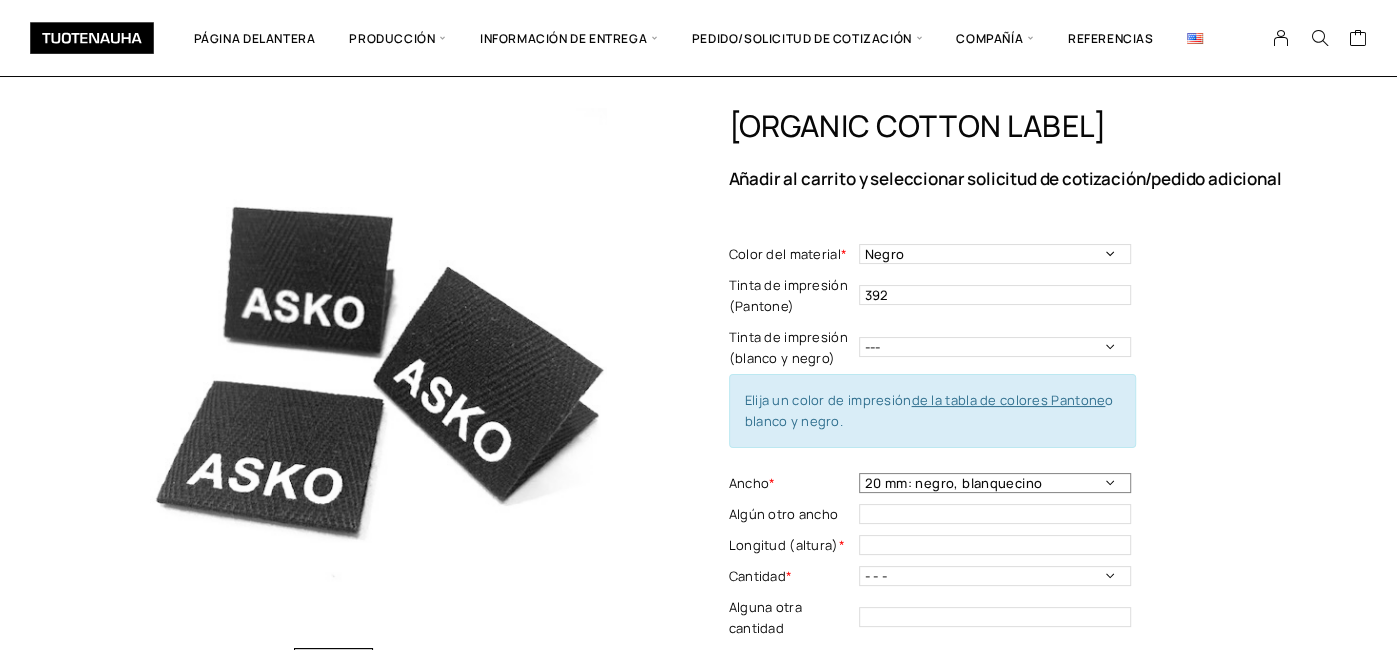 click on "- - - 10 mm: gris, blanquecino 15 mm: gris, blanquecino 20 mm: negro, blanquecino 25 mm: gris, negro, blanco, blanquecino 30 mm: gris, negro, blanco, blanquecino 35 mm: negro, blanquecino 40 mm: negro, blanquecino 50 mm: blanco roto" at bounding box center [995, 483] 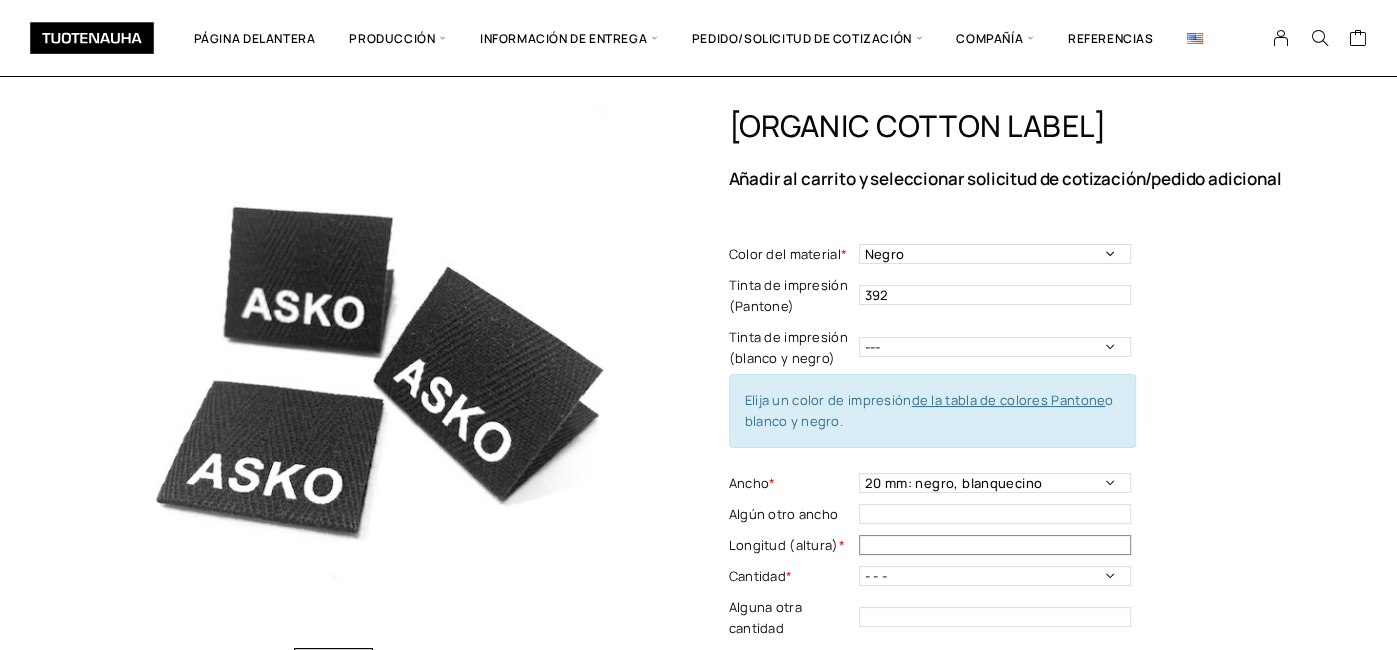 click at bounding box center (995, 545) 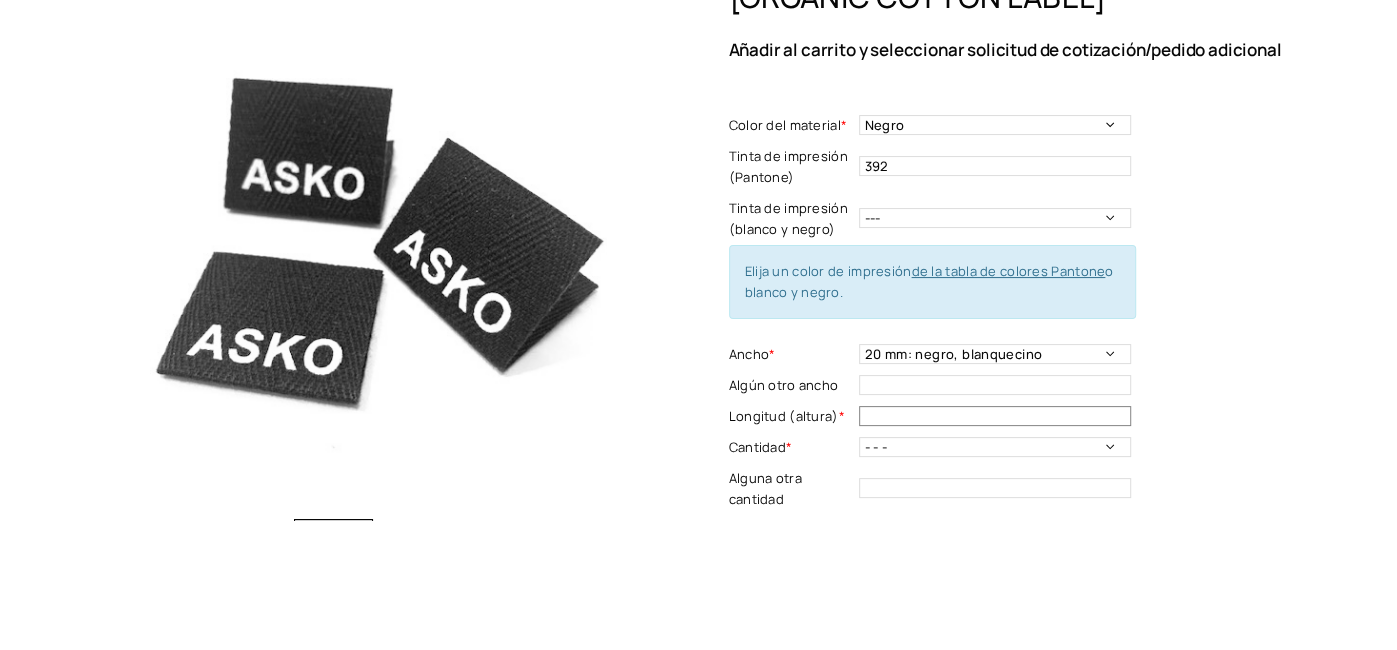 scroll, scrollTop: 104, scrollLeft: 0, axis: vertical 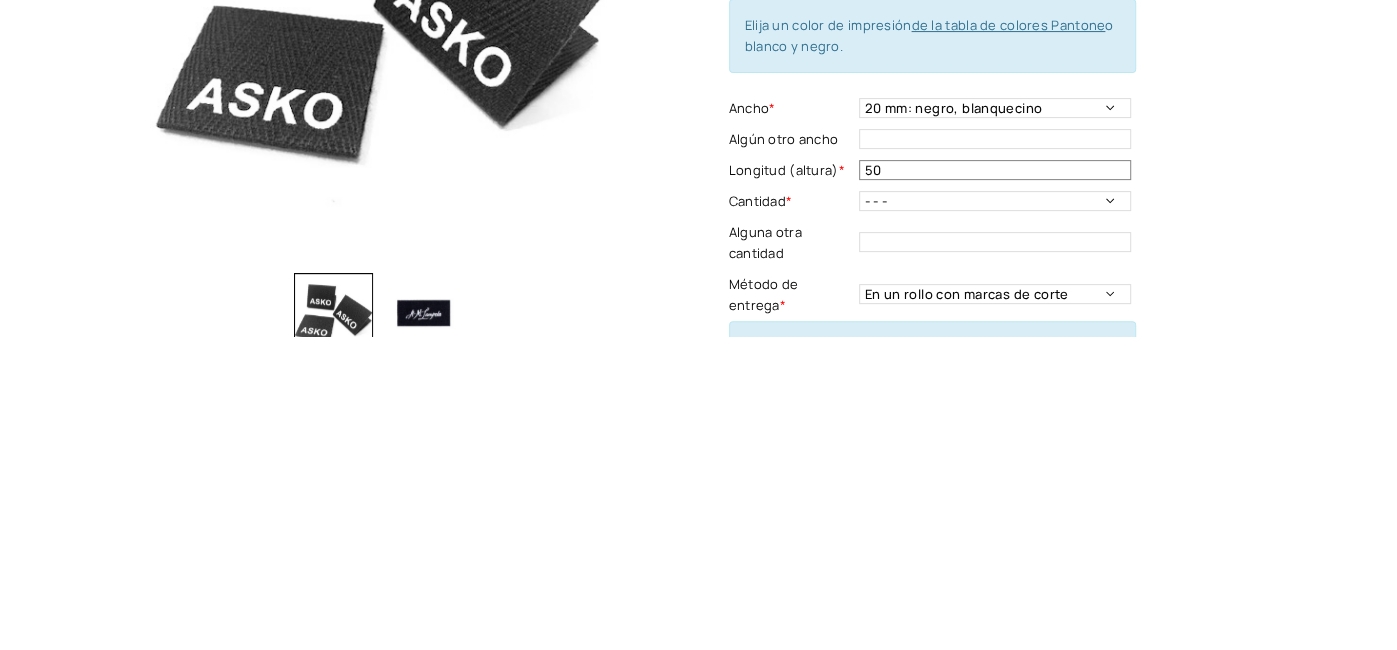 type on "50" 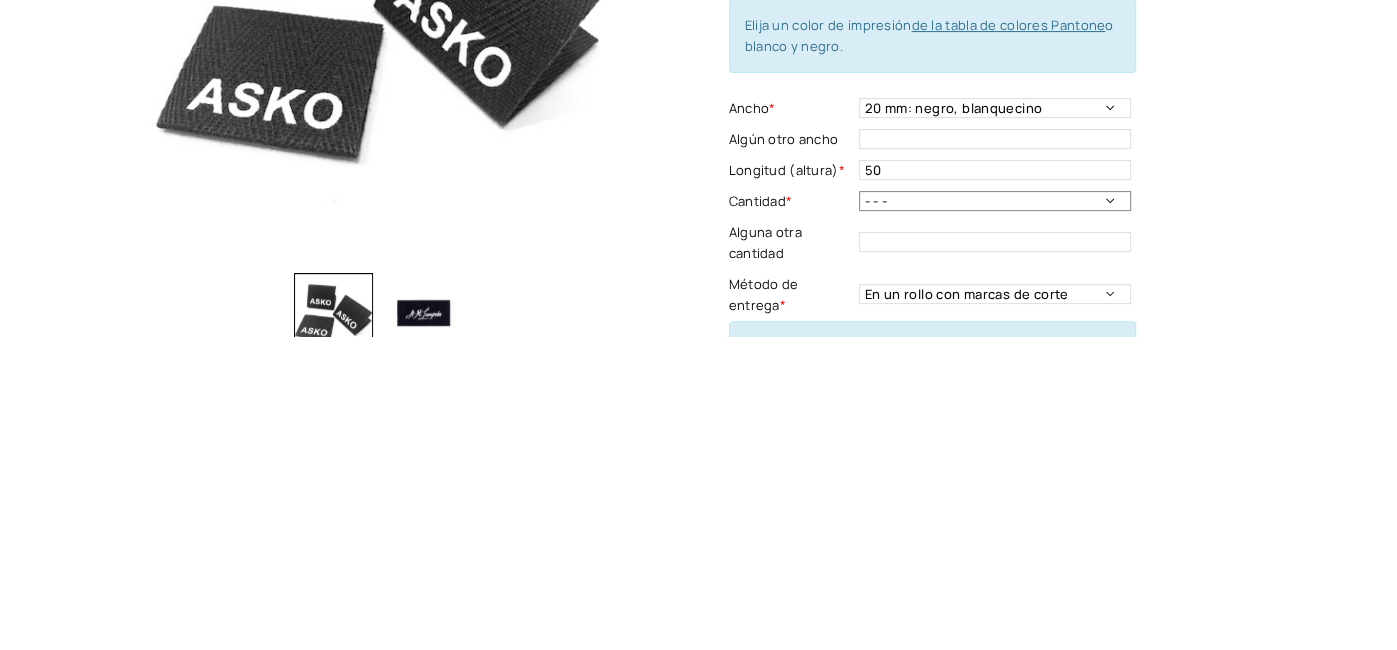 click on "Color del material  * Negro Blanco Blanquecino Gris claro Color del material - Información obligatoria Tinta de impresión (Pantone) 392 Tinta de impresión - Información necesaria Tinta de impresión (blanco y negro) --- Negro Blanco Elija un color de impresión  de la tabla de colores Pantone    o blanco y negro. Ancho  * - - - 10 mm: gris, blanquecino 15 mm: gris, blanquecino 20 mm: negro, blanquecino 25 mm: gris, negro, blanco, blanquecino 30 mm: gris, negro, blanco, blanquecino 35 mm: negro, blanquecino 40 mm: negro, blanquecino 50 mm: blanco roto Ancho - Información obligatoria Algún otro ancho This field can't be Empty Longitud (altura)  * 50 Cantidad    * - - - 250 piezas 500 piezas 1000 piezas 1500 piezas 2000 piezas 2500 piezas 3000 piezas 3500 piezas 4000 piezas Määrä - Pakollinen tieto Alguna otra cantidad This field can't be Empty Método de entrega  * En un rollo con marcas de corte En rollo sin marcas de corte Cortar Toimitustapa - Pakollinen tieto Ver imágenes ilustrativas * Arriba" at bounding box center [932, 656] 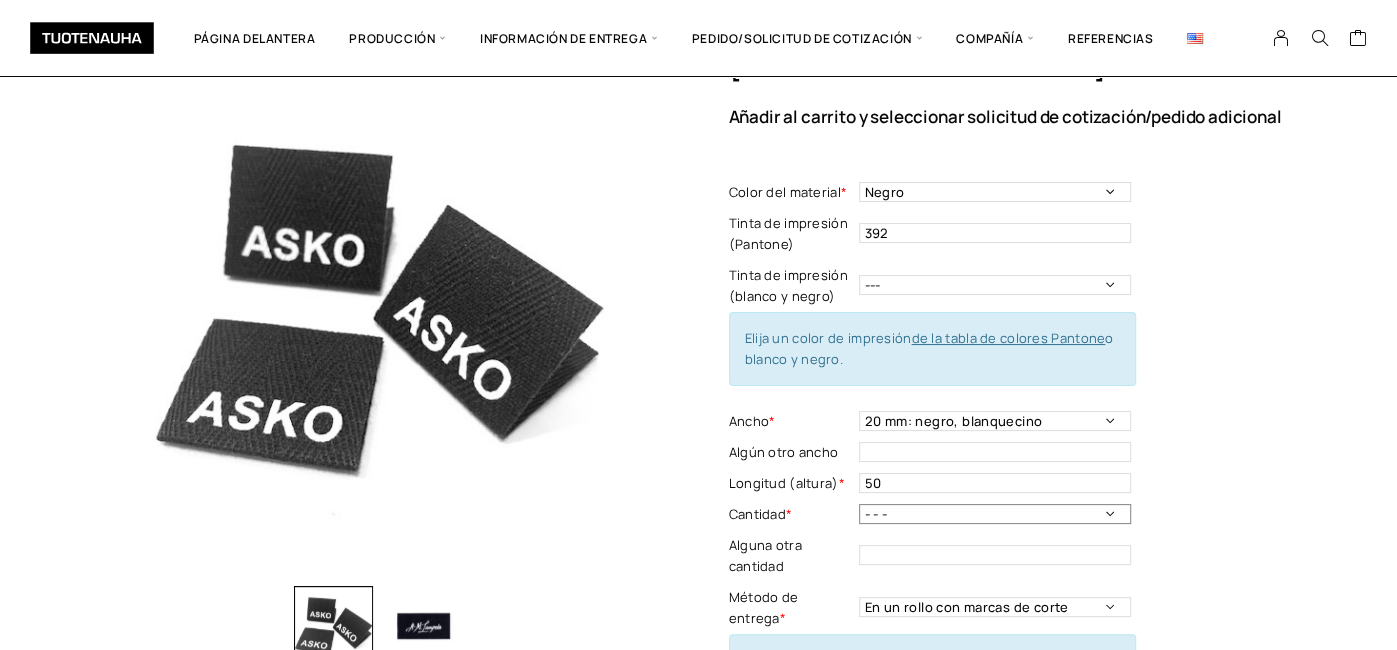 select on "250 kpl" 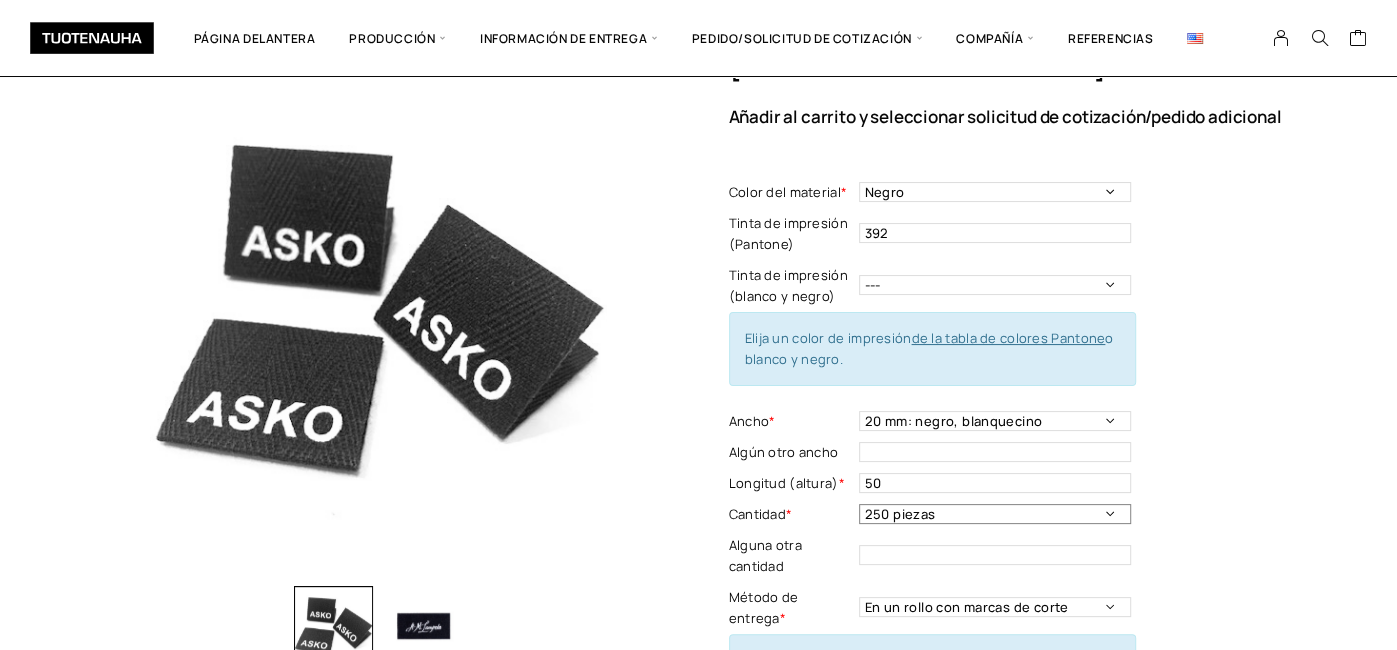 click on "- - - 250 piezas 500 piezas 1000 piezas 1500 piezas 2000 piezas 2500 piezas 3000 piezas 3500 piezas 4000 piezas" at bounding box center (995, 514) 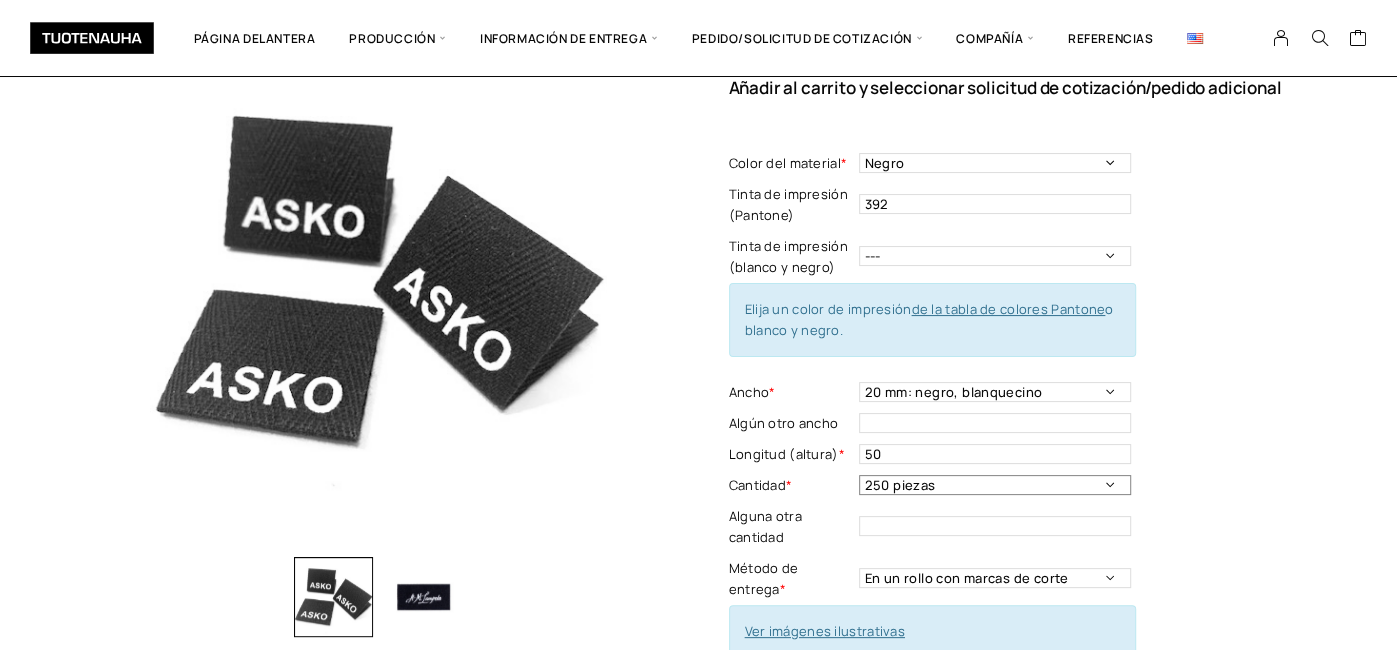 scroll, scrollTop: 128, scrollLeft: 0, axis: vertical 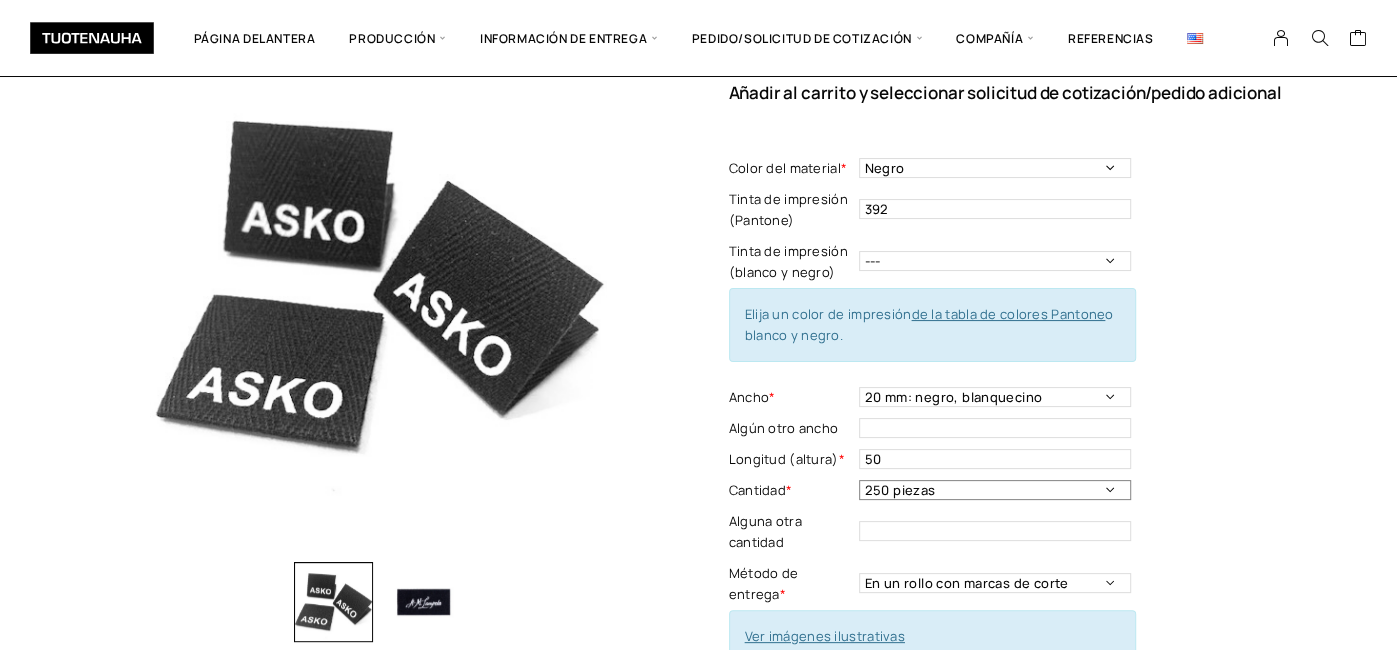 click on "- - - 250 piezas 500 piezas 1000 piezas 1500 piezas 2000 piezas 2500 piezas 3000 piezas 3500 piezas 4000 piezas" at bounding box center [995, 490] 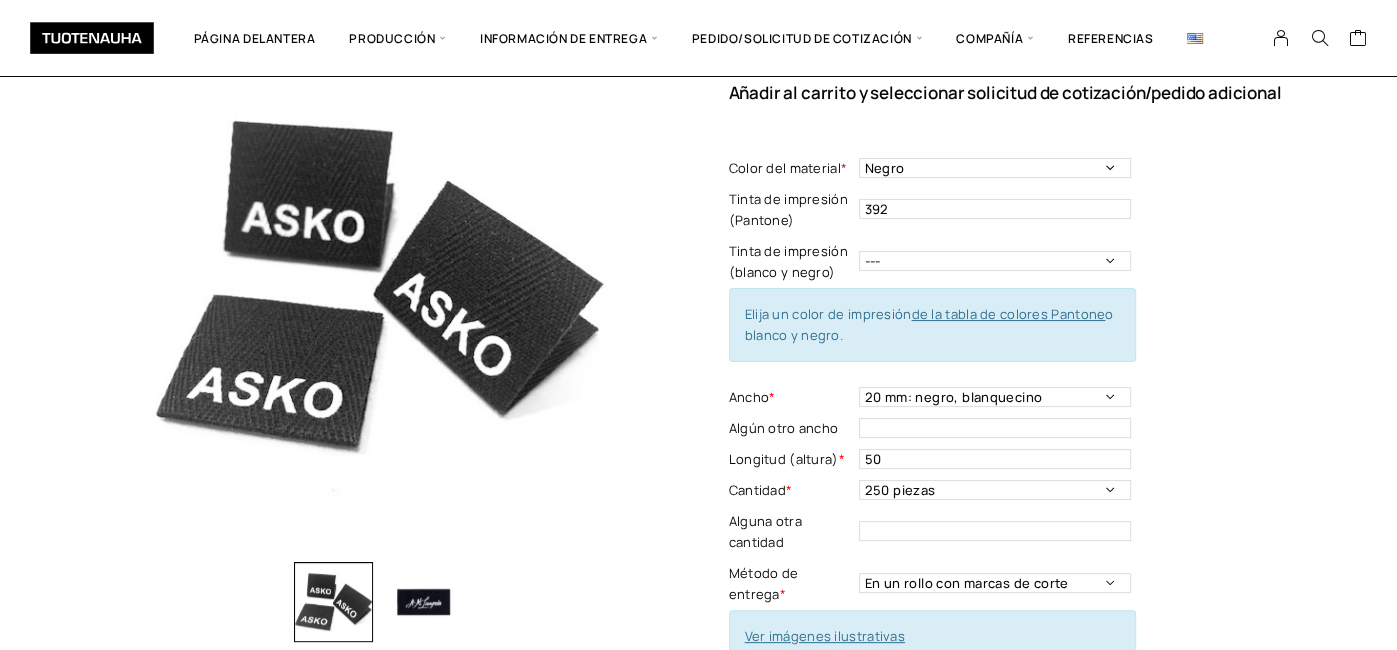 click on "Etiqueta de algodón orgánico Añadir al carrito y seleccionar solicitud de cotización/pedido adicional
Color del material  * Negro Blanco Blanquecino Gris claro Color del material - Información obligatoria Tinta de impresión (Pantone) 392 Tinta de impresión - Información necesaria Tinta de impresión (blanco y negro) --- Negro Blanco Elija un color de impresión  de la tabla de colores Pantone    o blanco y negro. Ancho  * - - - 10 mm: gris, blanquecino 15 mm: gris, blanquecino 20 mm: negro, blanquecino 25 mm: gris, negro, blanco, blanquecino 30 mm: gris, negro, blanco, blanquecino 35 mm: negro, blanquecino 40 mm: negro, blanquecino 50 mm: blanco roto Ancho - Información obligatoria Algún otro ancho This field can't be Empty Longitud (altura)  * 50 Cantidad    * - - - 250 piezas 500 piezas 1000 piezas 1500 piezas 2000 piezas 2500 piezas 3000 piezas * Cortar *" at bounding box center [699, 628] 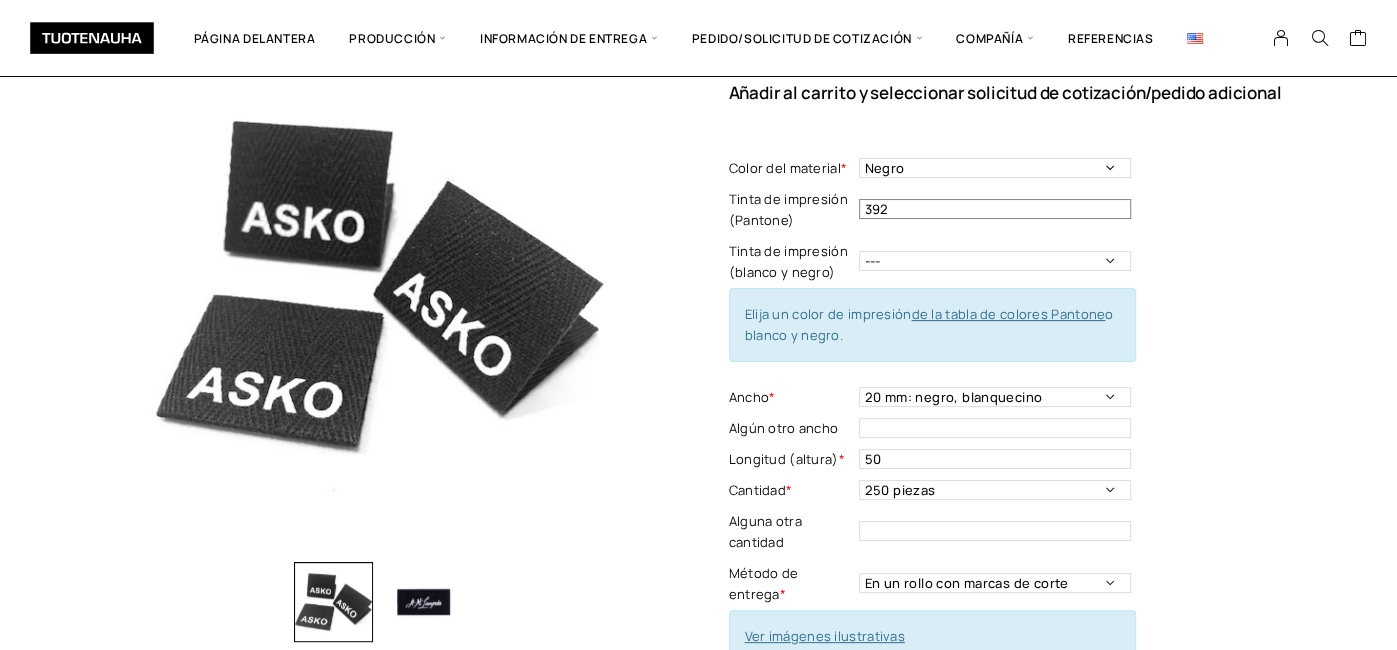 click on "392" at bounding box center [995, 209] 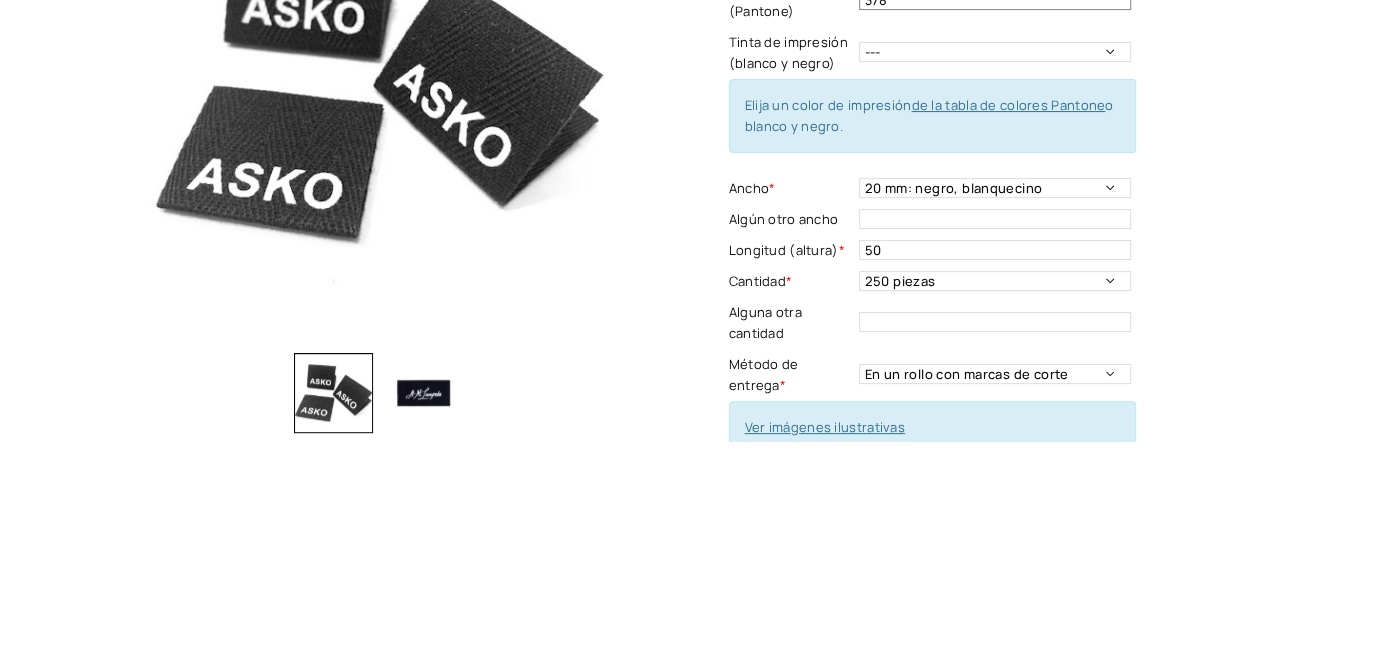 scroll, scrollTop: 128, scrollLeft: 0, axis: vertical 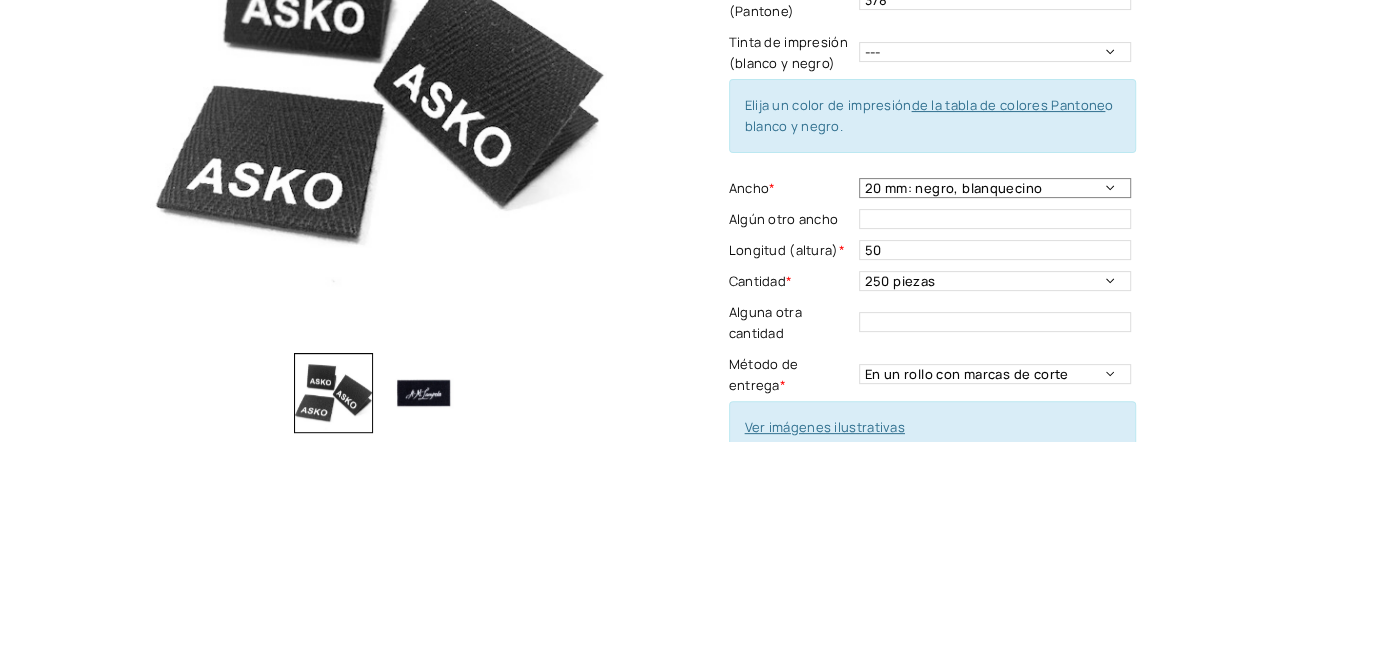 click on "Color del material  * Negro Blanco Blanquecino Gris claro Color del material - Información obligatoria Tinta de impresión (Pantone) 378 Tinta de impresión - Información necesaria Tinta de impresión (blanco y negro) --- Negro Blanco Elija un color de impresión  de la tabla de colores Pantone    o blanco y negro. Ancho  * - - - 10 mm: gris, blanquecino 15 mm: gris, blanquecino 20 mm: negro, blanquecino 25 mm: gris, negro, blanco, blanquecino 30 mm: gris, negro, blanco, blanquecino 35 mm: negro, blanquecino 40 mm: negro, blanquecino 50 mm: blanco roto Ancho - Información obligatoria Algún otro ancho This field can't be Empty Longitud (altura)  * 50 Cantidad    * - - - 250 piezas 500 piezas 1000 piezas 1500 piezas 2000 piezas 2500 piezas 3000 piezas 3500 piezas 4000 piezas Määrä - Pakollinen tieto Alguna otra cantidad This field can't be Empty Método de entrega  * En un rollo con marcas de corte En rollo sin marcas de corte Cortar Toimitustapa - Pakollinen tieto Ver imágenes ilustrativas * Arriba" at bounding box center [932, 632] 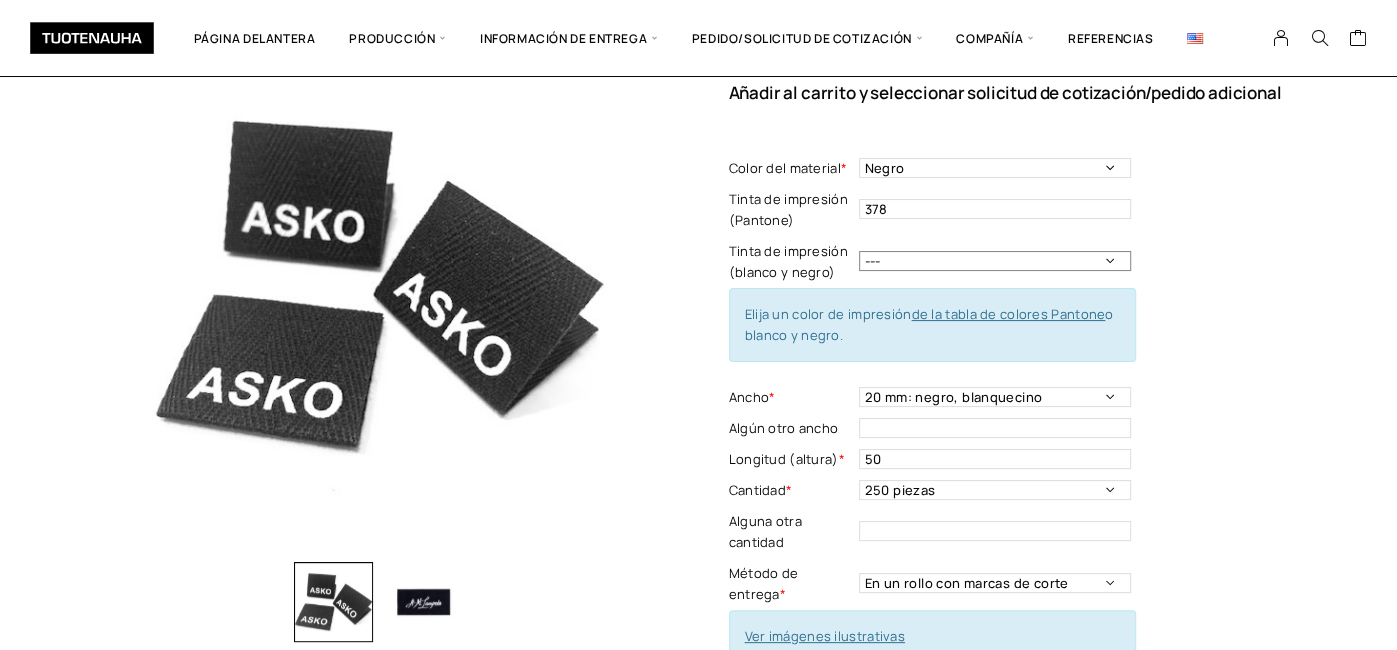 click on "--- Negro Blanco" at bounding box center (995, 261) 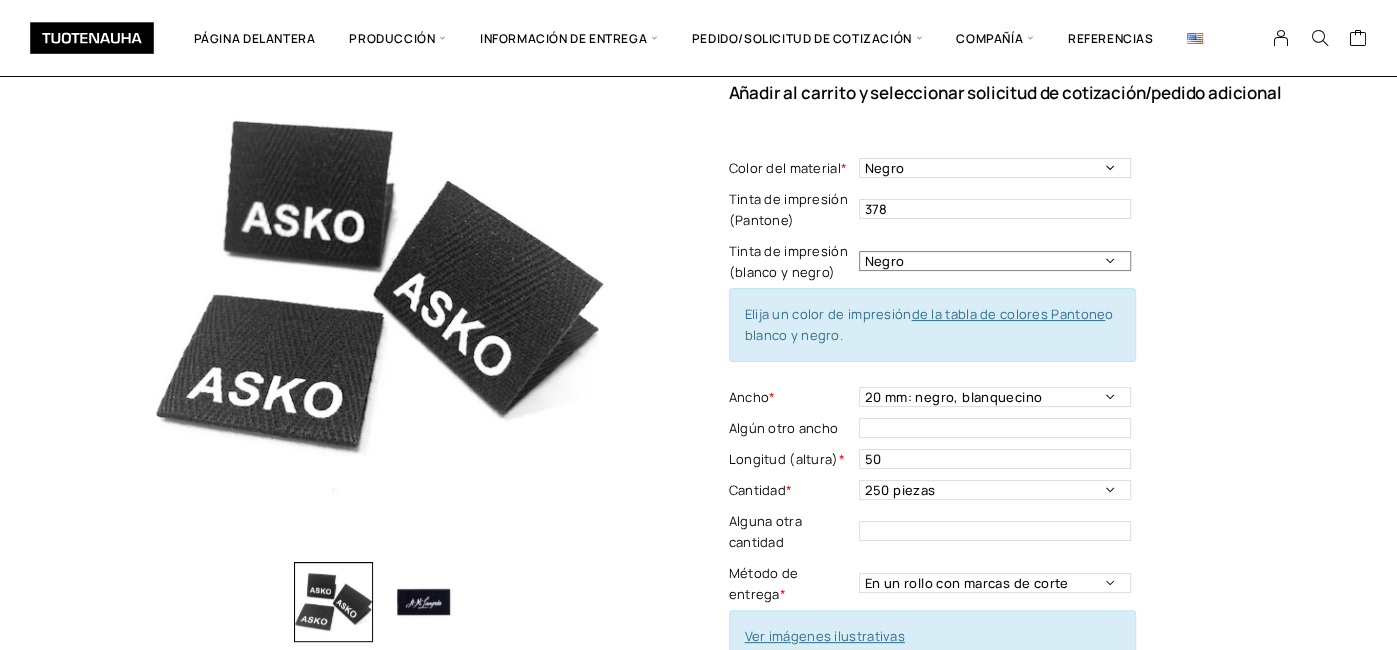 click on "--- Negro Blanco" at bounding box center (995, 261) 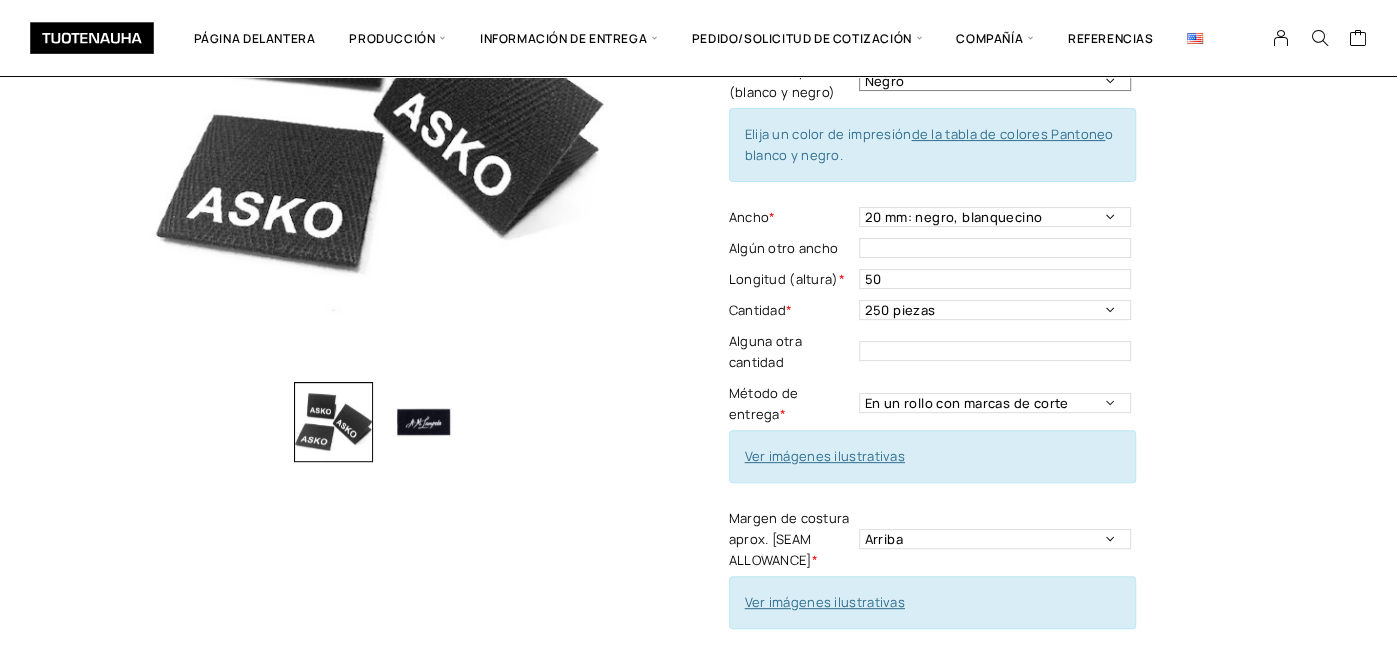 scroll, scrollTop: 309, scrollLeft: 0, axis: vertical 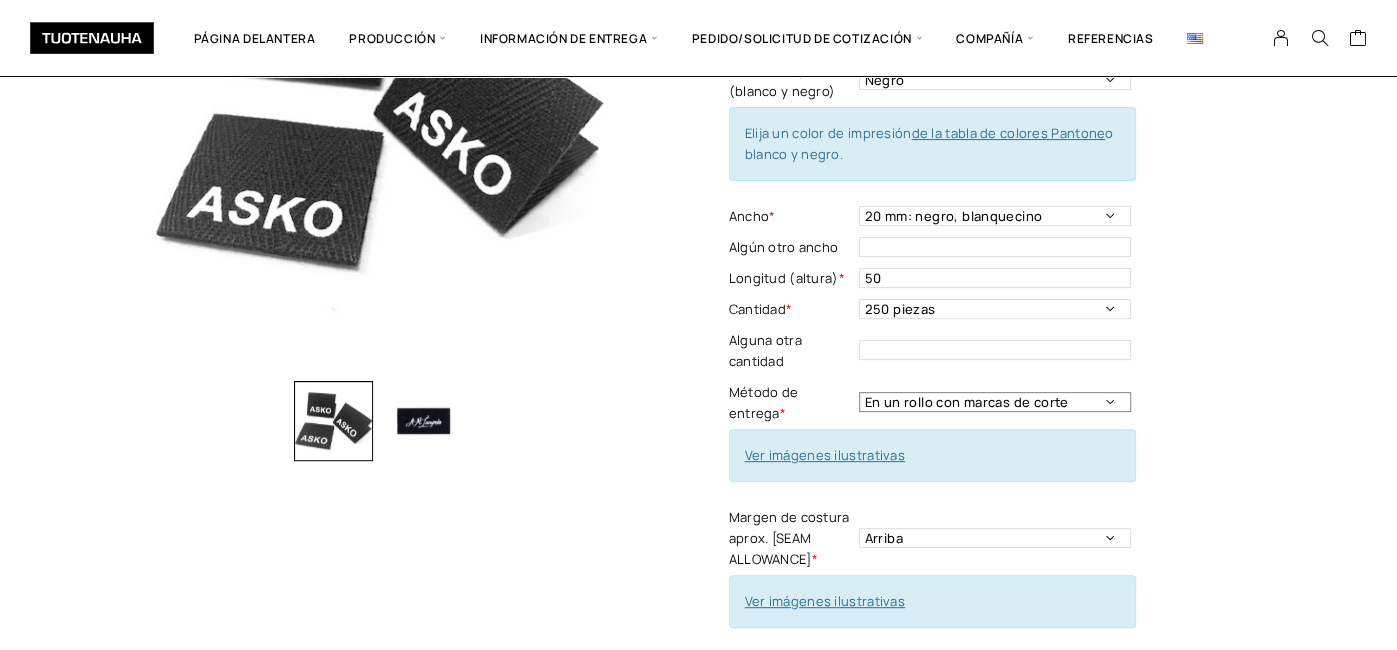 click on "En un rollo con marcas de corte En rollo sin marcas de corte Cortar" at bounding box center [995, 402] 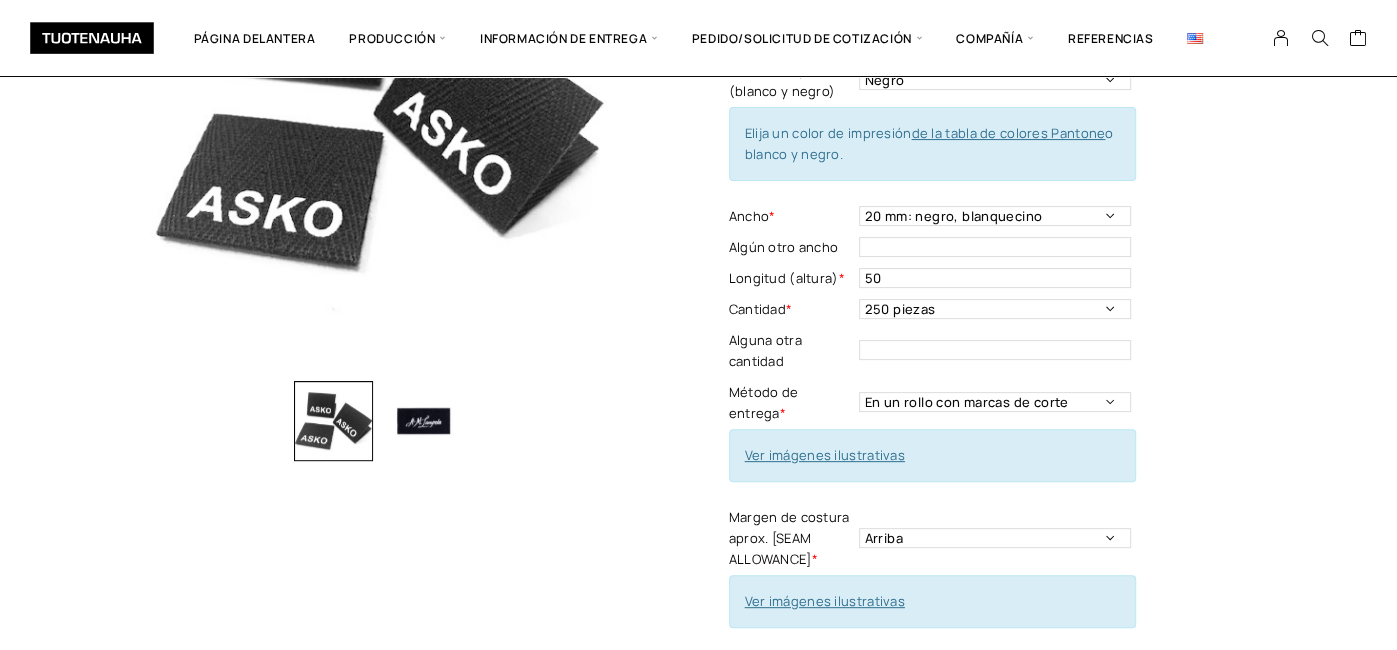 click on "Ver imágenes ilustrativas" at bounding box center (825, 601) 